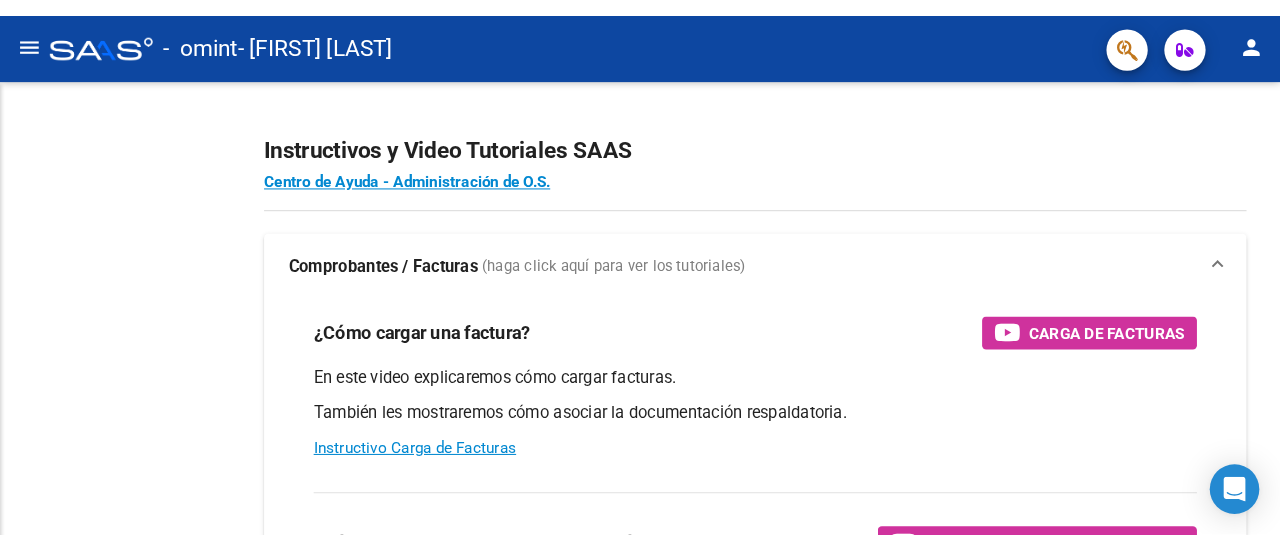 scroll, scrollTop: 0, scrollLeft: 0, axis: both 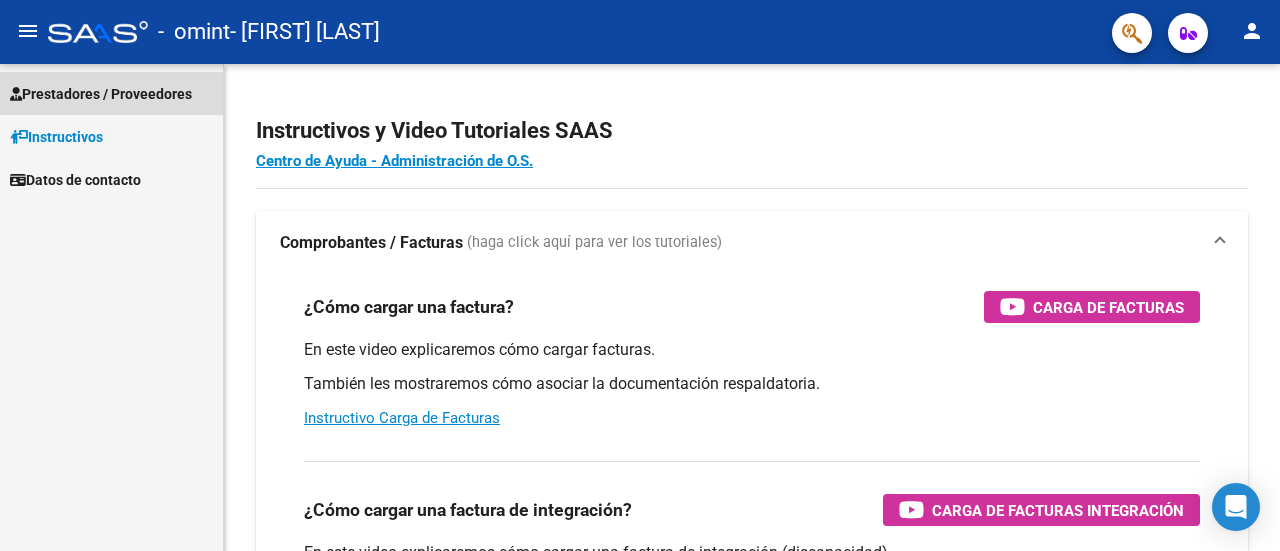 click on "Prestadores / Proveedores" at bounding box center [111, 93] 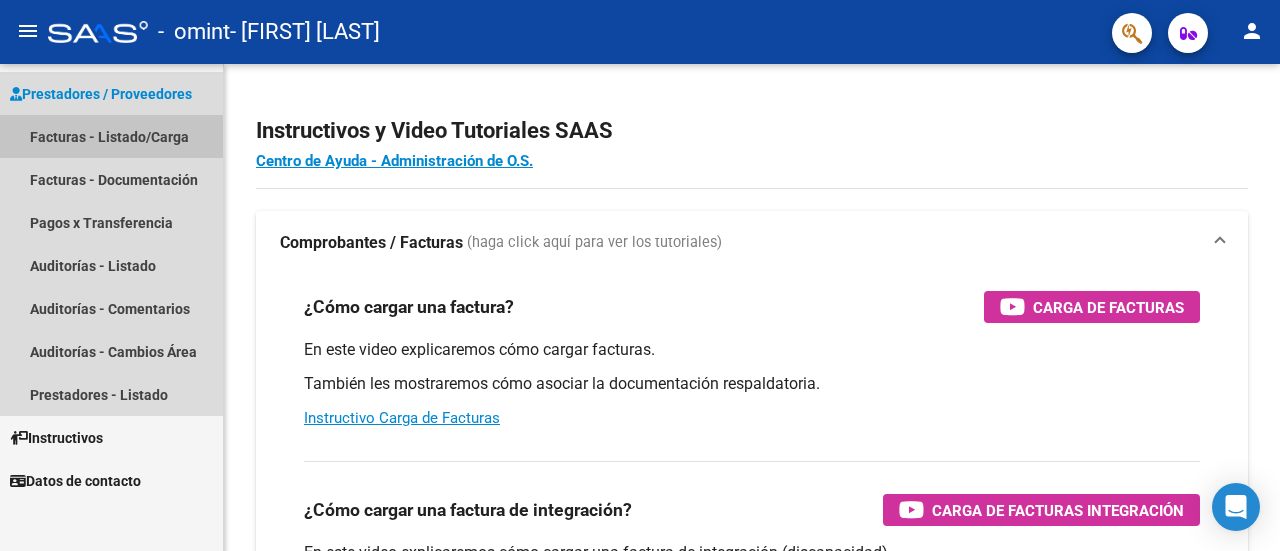 click on "Facturas - Listado/Carga" at bounding box center [111, 136] 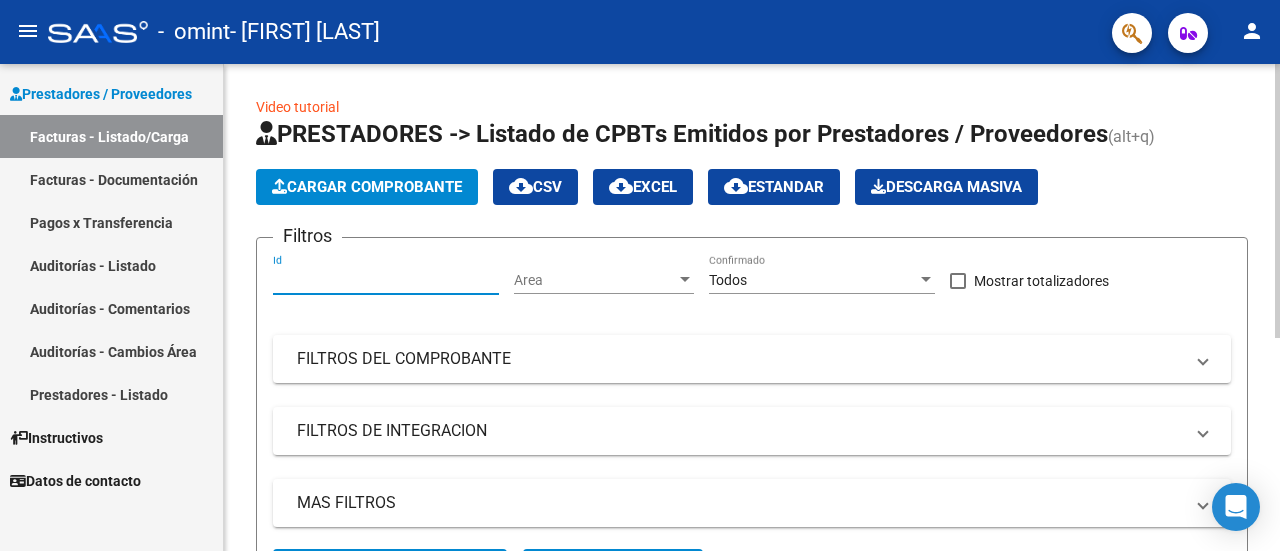 click on "Id" at bounding box center [386, 280] 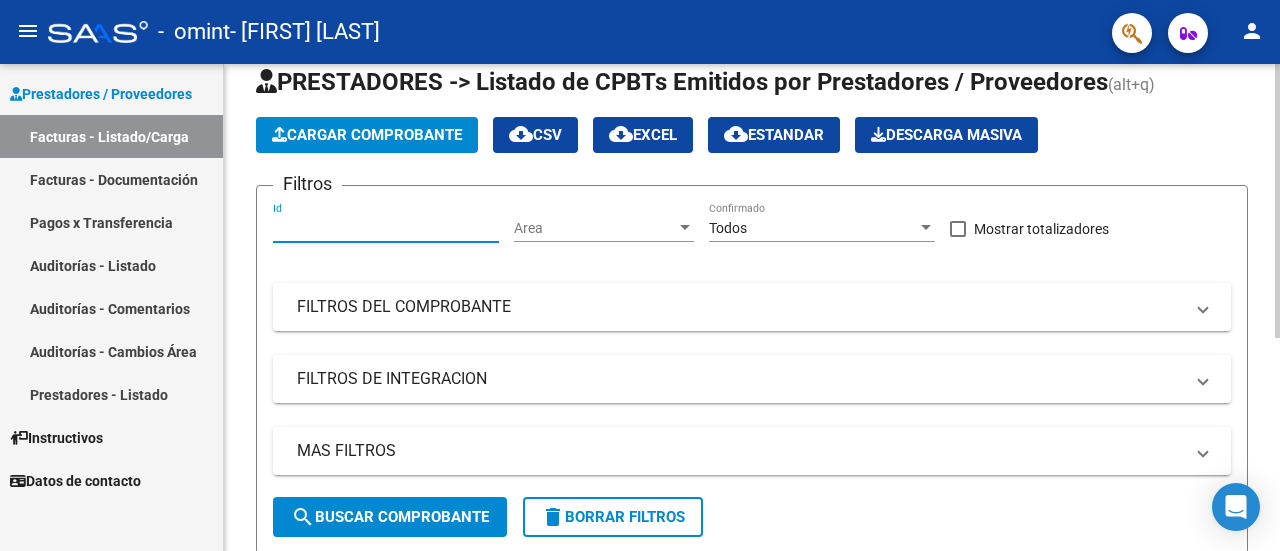 scroll, scrollTop: 50, scrollLeft: 0, axis: vertical 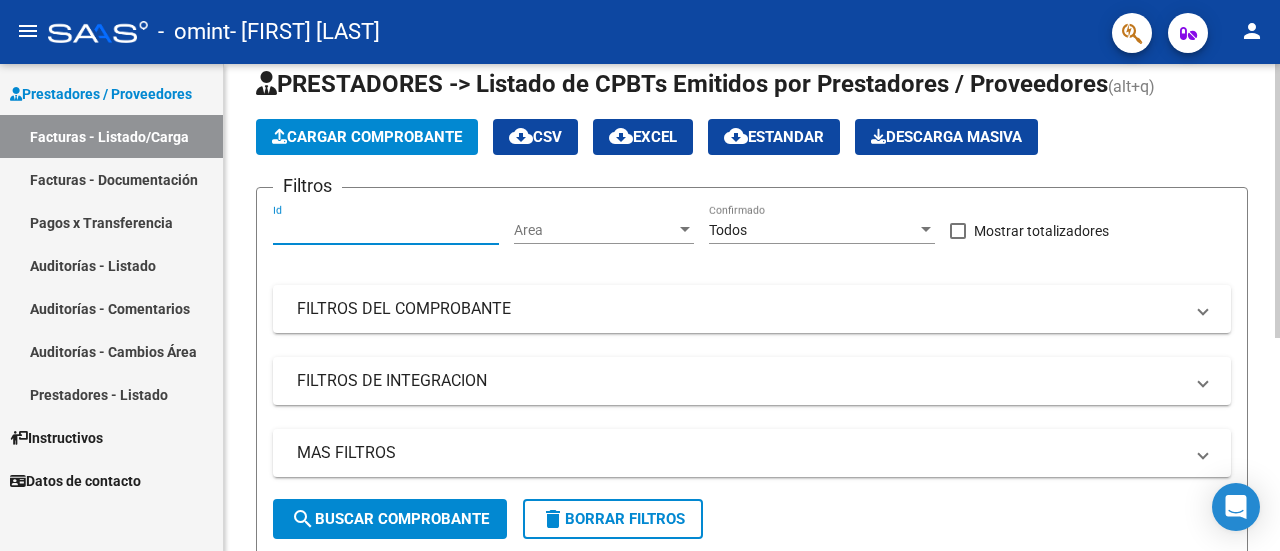 click on "Video tutorial   PRESTADORES -> Listado de CPBTs Emitidos por Prestadores / Proveedores (alt+q)   Cargar Comprobante
cloud_download  CSV  cloud_download  EXCEL  cloud_download  Estandar   Descarga Masiva
Filtros Id Area Area Todos Confirmado   Mostrar totalizadores   FILTROS DEL COMPROBANTE  Comprobante Tipo Comprobante Tipo Start date – End date Fec. Comprobante Desde / Hasta Días Emisión Desde(cant. días) Días Emisión Hasta(cant. días) CUIT / Razón Social Pto. Venta Nro. Comprobante Código SSS CAE Válido CAE Válido Todos Cargado Módulo Hosp. Todos Tiene facturacion Apócrifa Hospital Refes  FILTROS DE INTEGRACION  Período De Prestación Campos del Archivo de Rendición Devuelto x SSS (dr_envio) Todos Rendido x SSS (dr_envio) Tipo de Registro Tipo de Registro Período Presentación Período Presentación Campos del Legajo Asociado (preaprobación) Afiliado Legajo (cuil/nombre) Todos Solo facturas preaprobadas  MAS FILTROS  Todos Con Doc. Respaldatoria Todos Con Trazabilidad Todos – –" 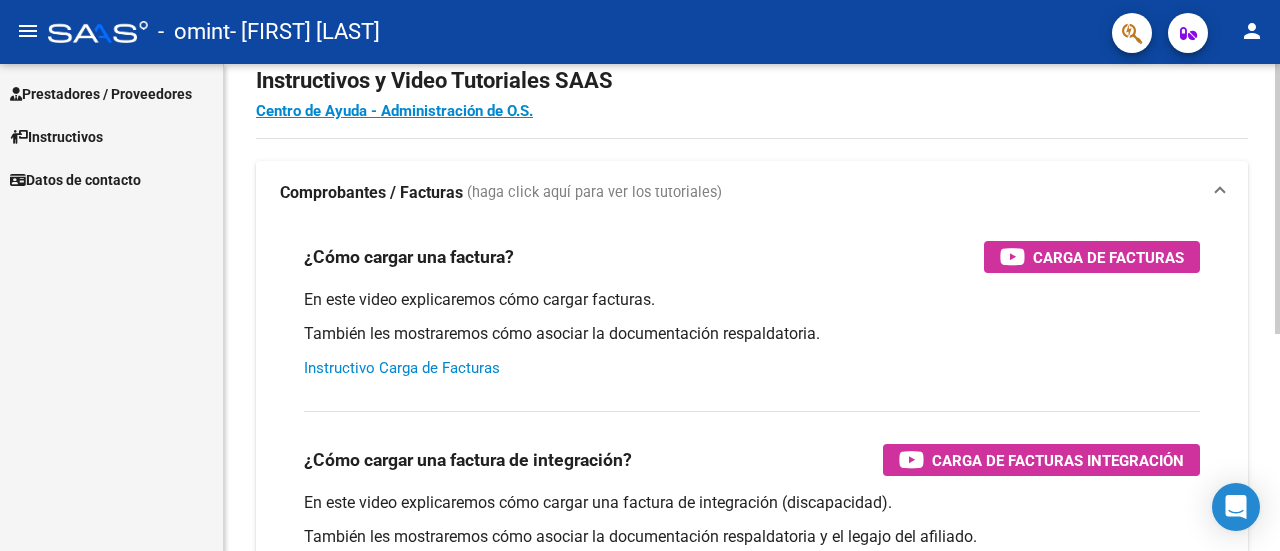 click on "Instructivo Carga de Facturas" at bounding box center [402, 368] 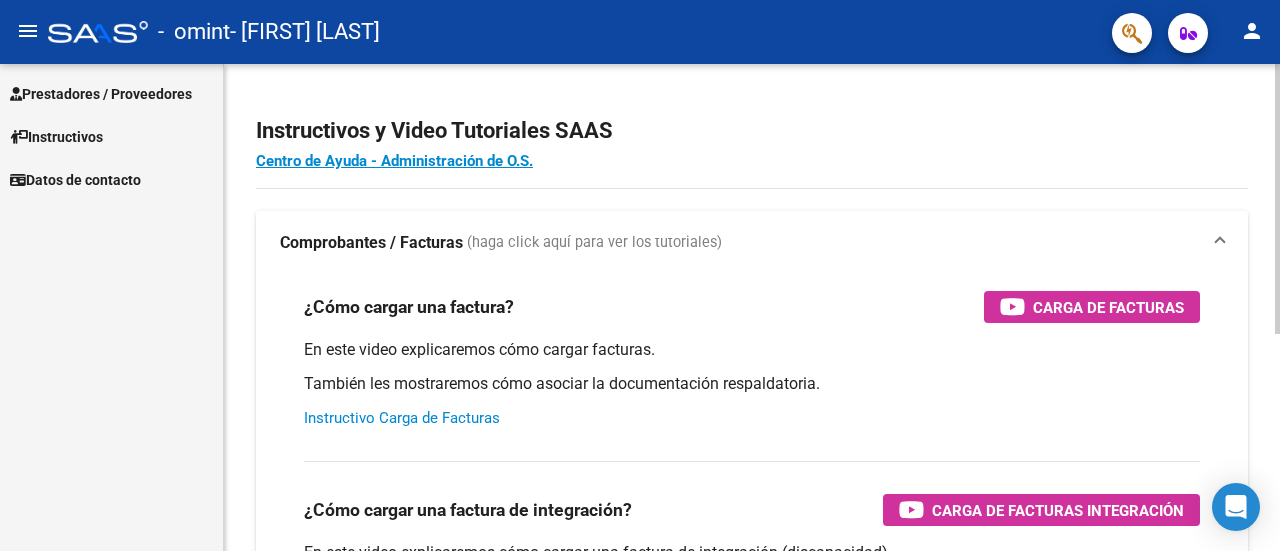 click 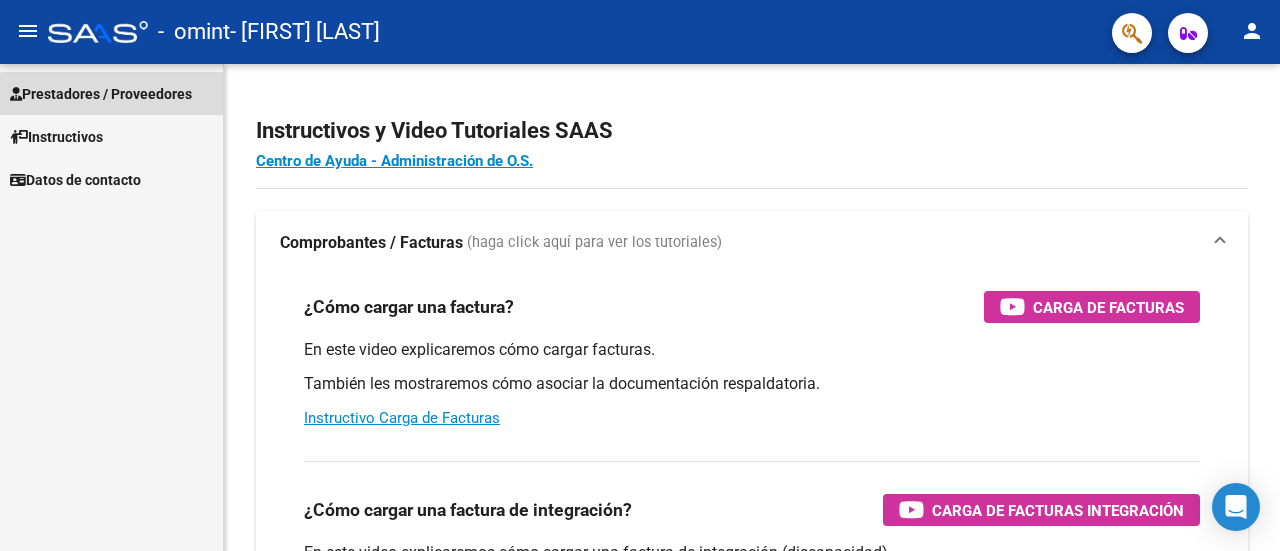 click on "Prestadores / Proveedores" at bounding box center (101, 94) 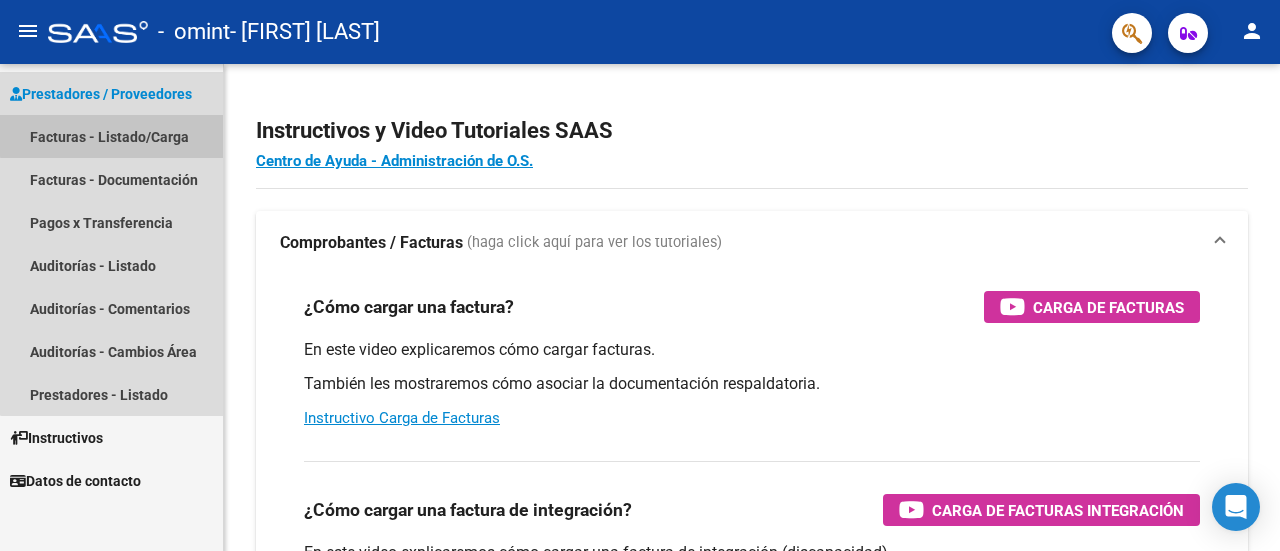 click on "Facturas - Listado/Carga" at bounding box center [111, 136] 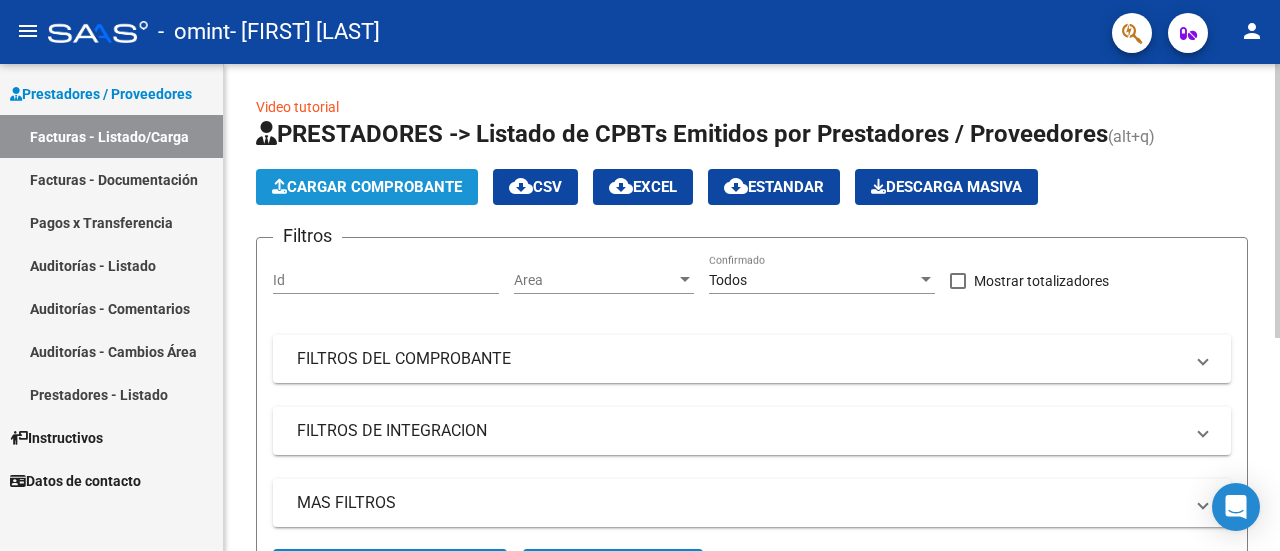 click on "Cargar Comprobante" 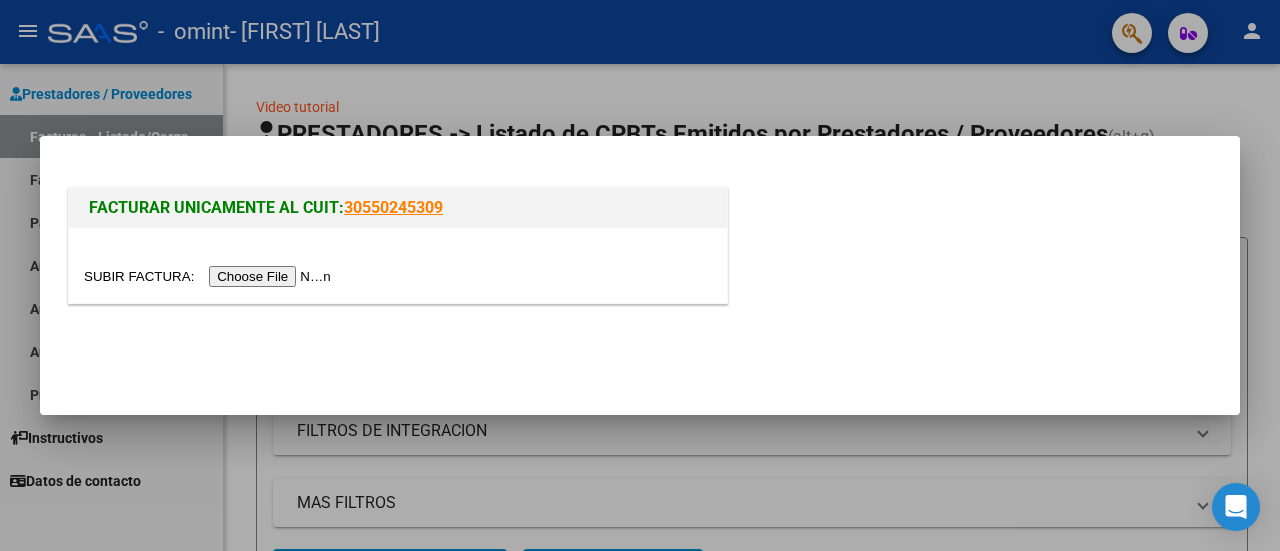 click at bounding box center [210, 276] 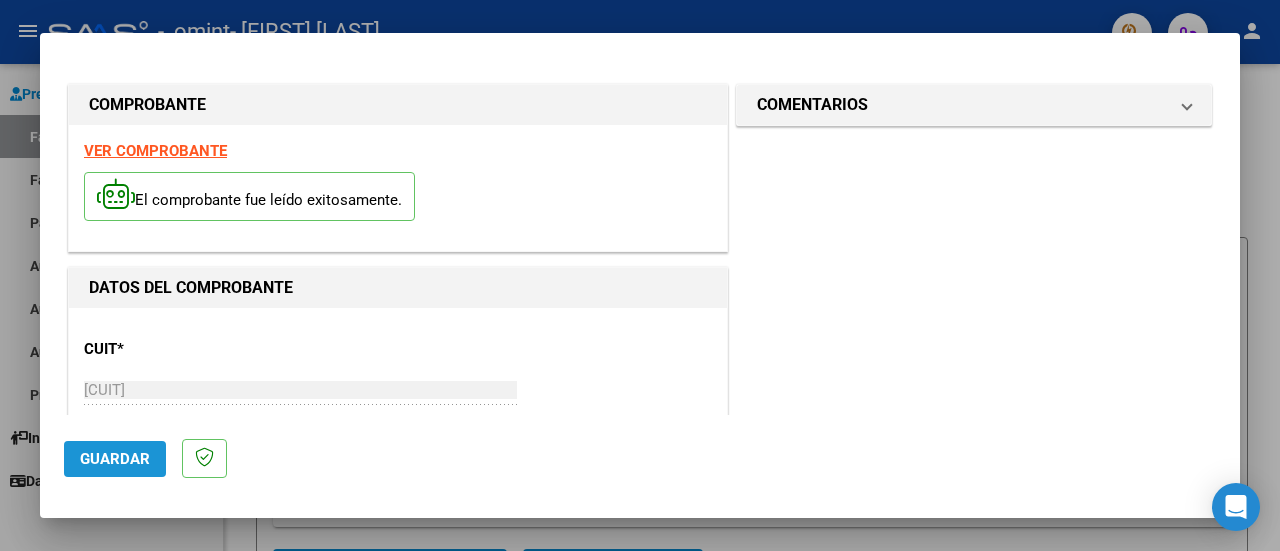 click on "Guardar" 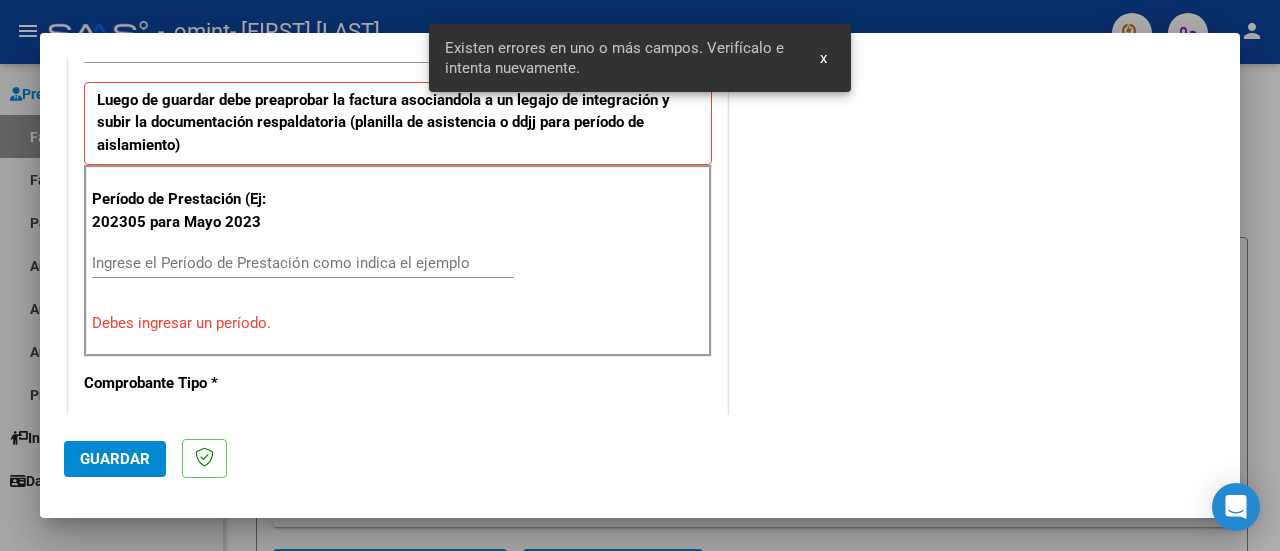 scroll, scrollTop: 498, scrollLeft: 0, axis: vertical 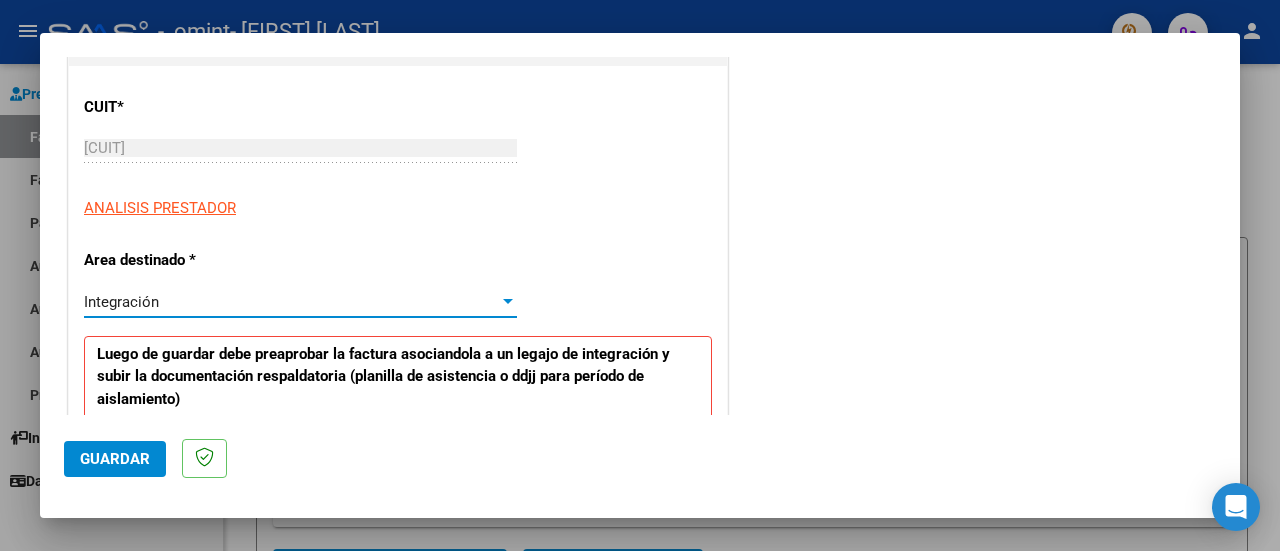 click at bounding box center (508, 302) 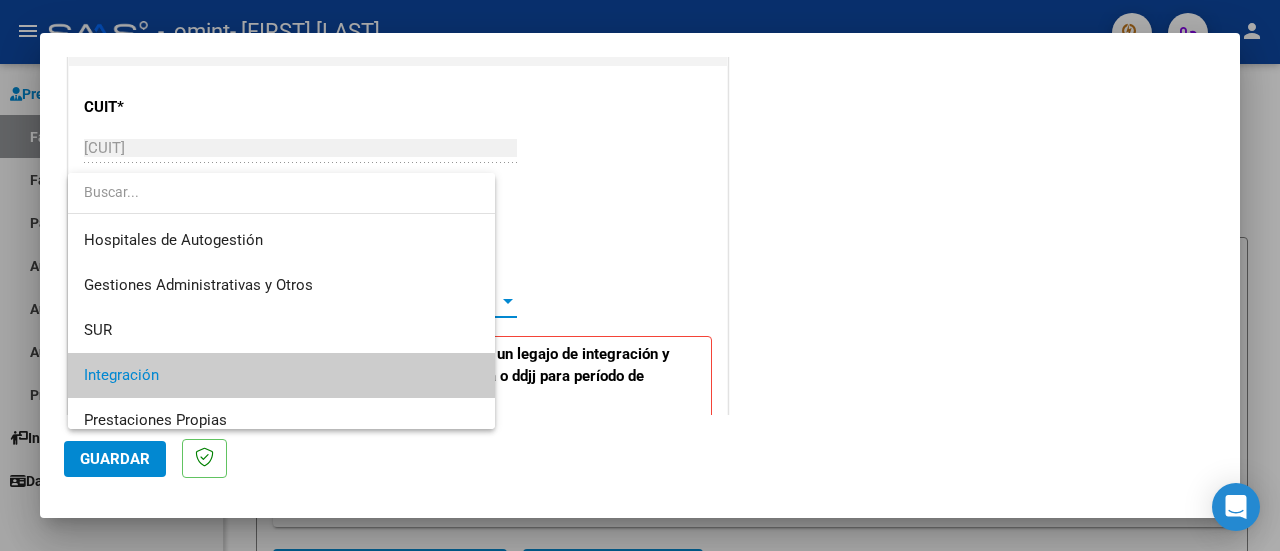 scroll, scrollTop: 74, scrollLeft: 0, axis: vertical 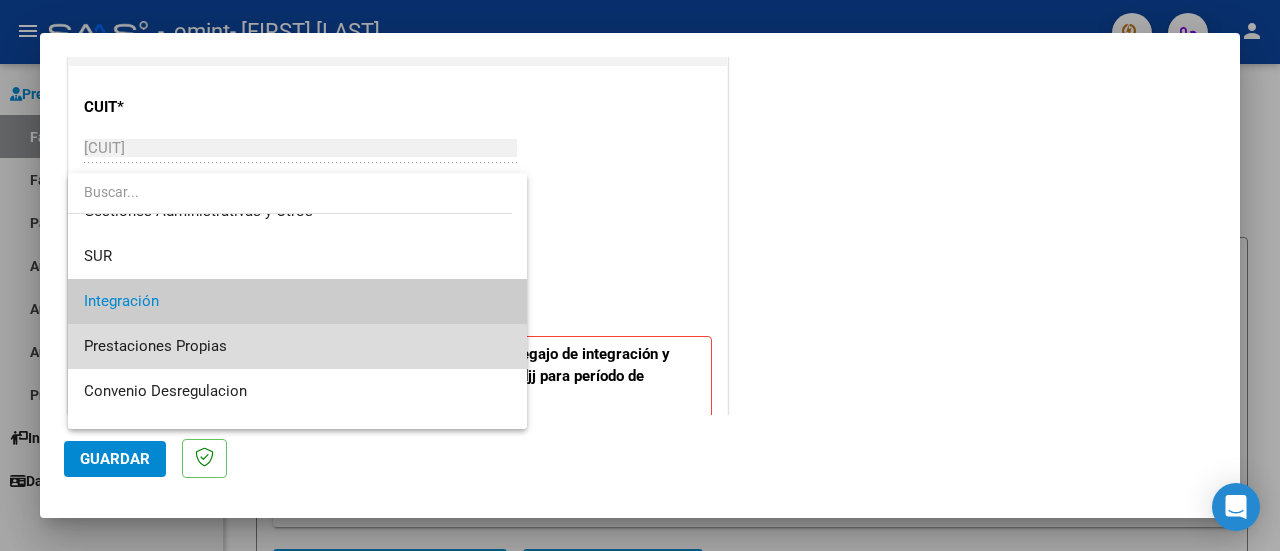click on "Prestaciones Propias" at bounding box center (298, 346) 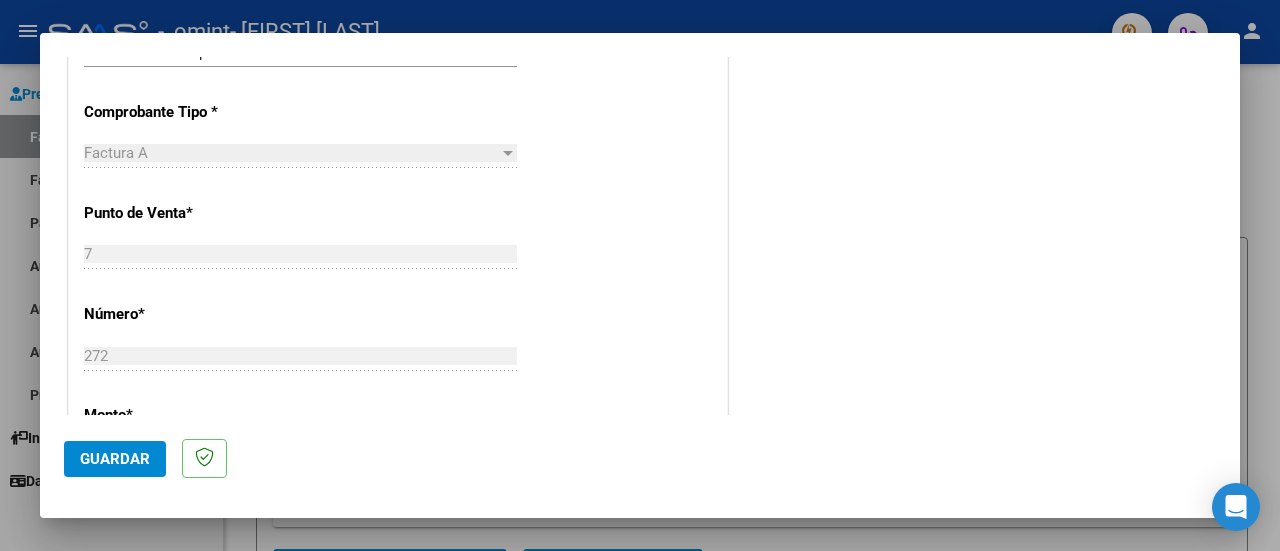 scroll, scrollTop: 496, scrollLeft: 0, axis: vertical 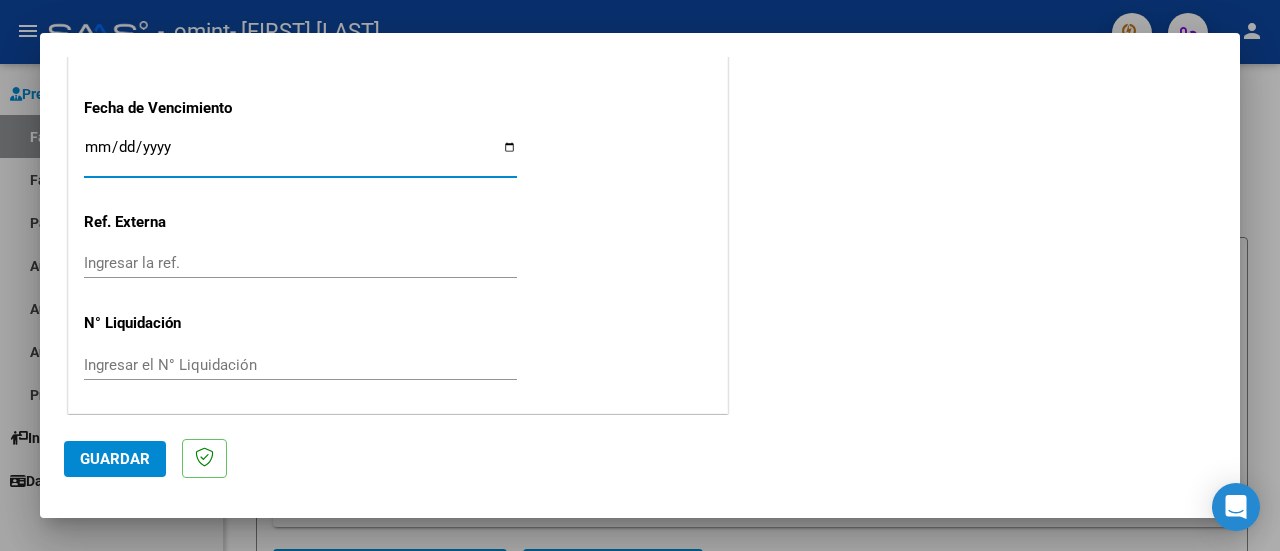 click on "Ingresar la fecha" at bounding box center [300, 155] 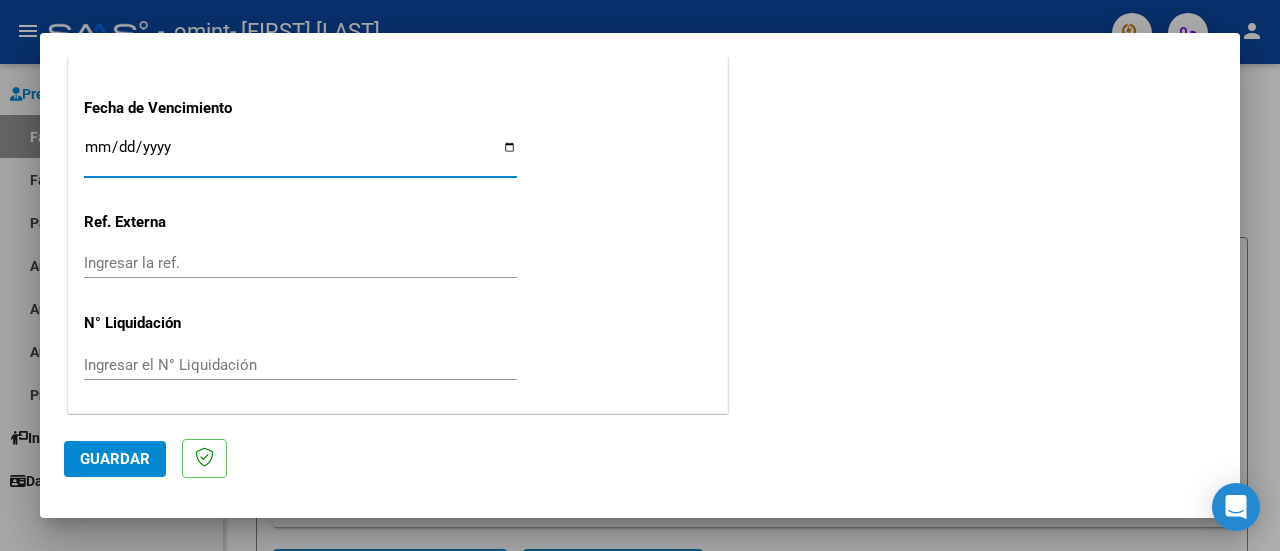 type on "2025-08-11" 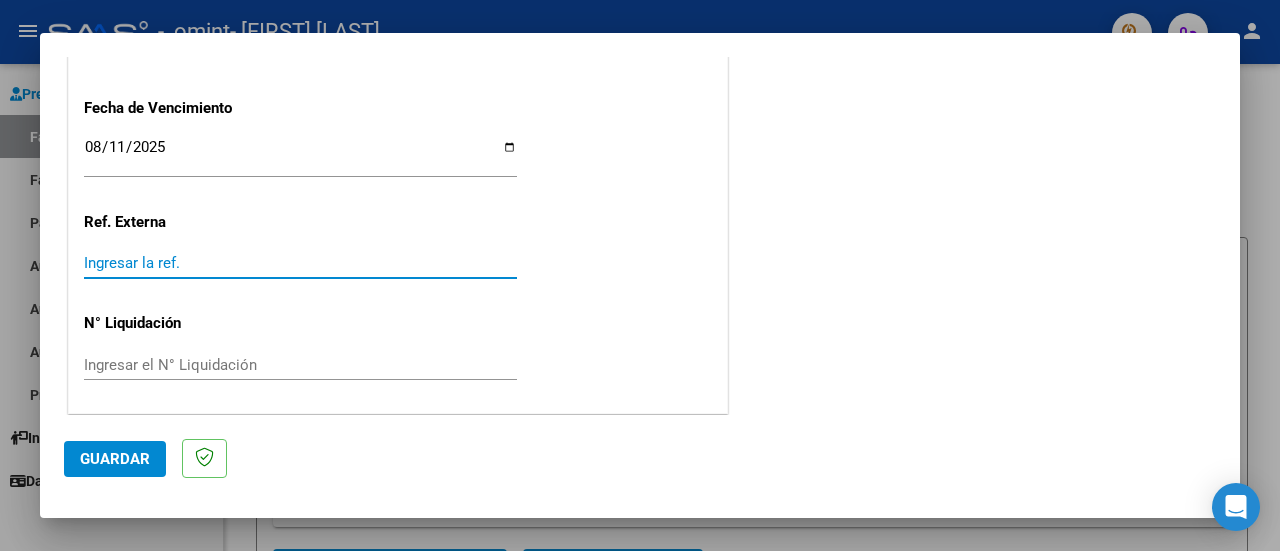 click on "Ingresar la ref." at bounding box center (300, 263) 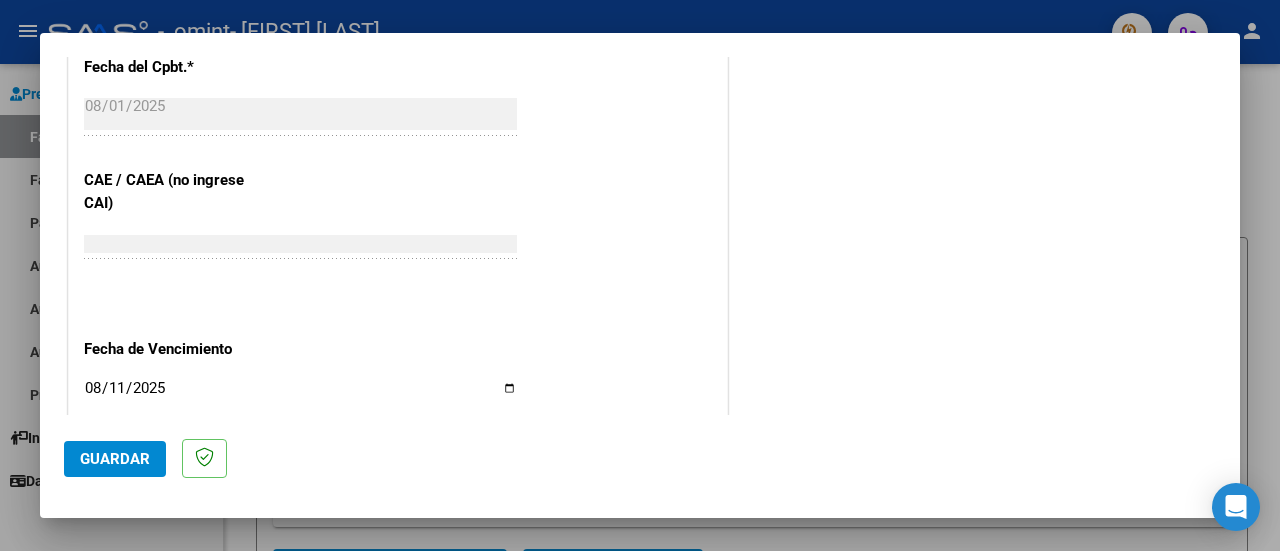 scroll, scrollTop: 923, scrollLeft: 0, axis: vertical 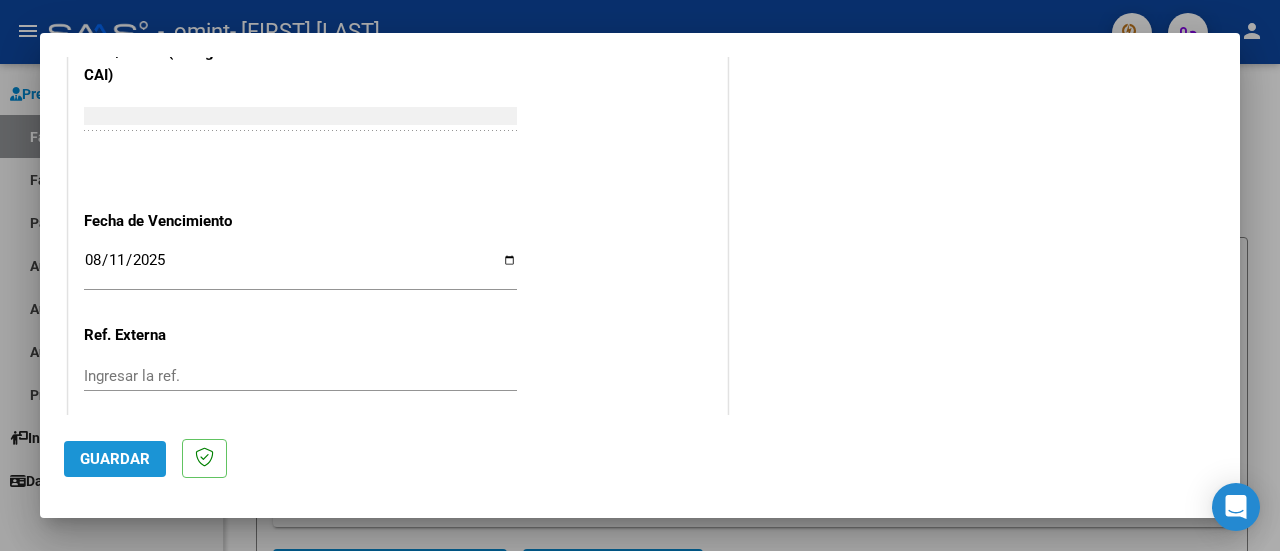click on "Guardar" 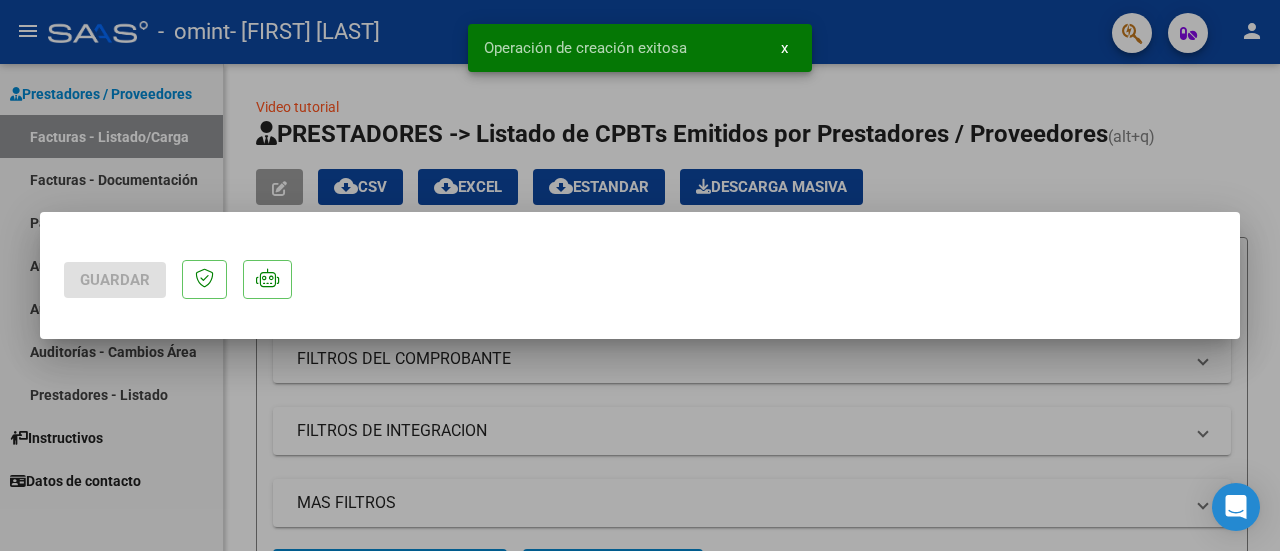 scroll, scrollTop: 0, scrollLeft: 0, axis: both 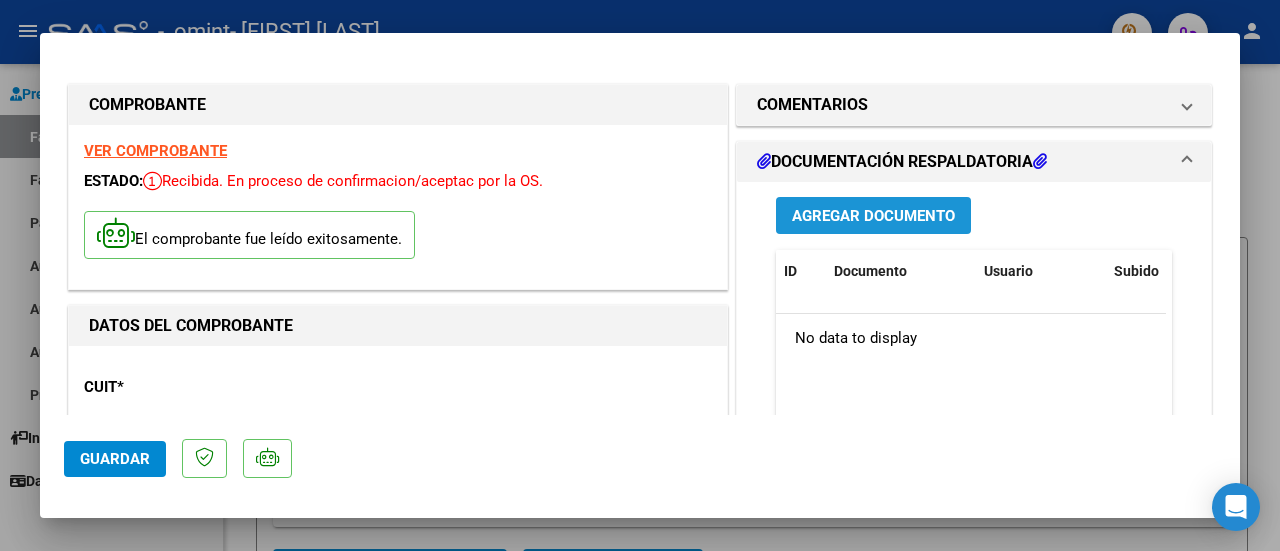 click on "Agregar Documento" at bounding box center (873, 216) 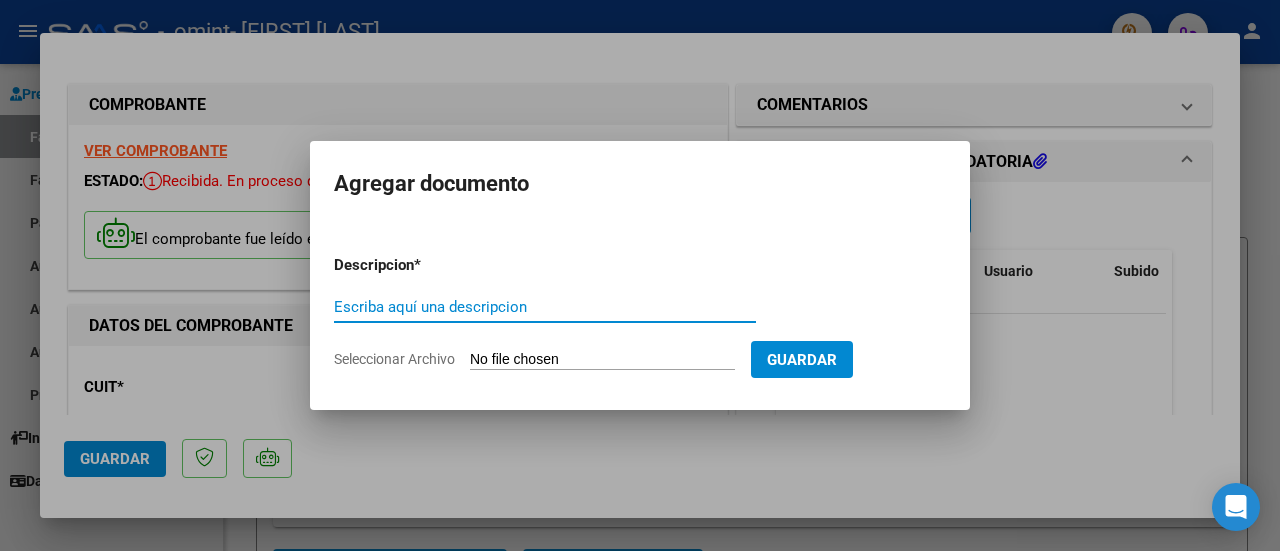 click on "Escriba aquí una descripcion" at bounding box center [545, 307] 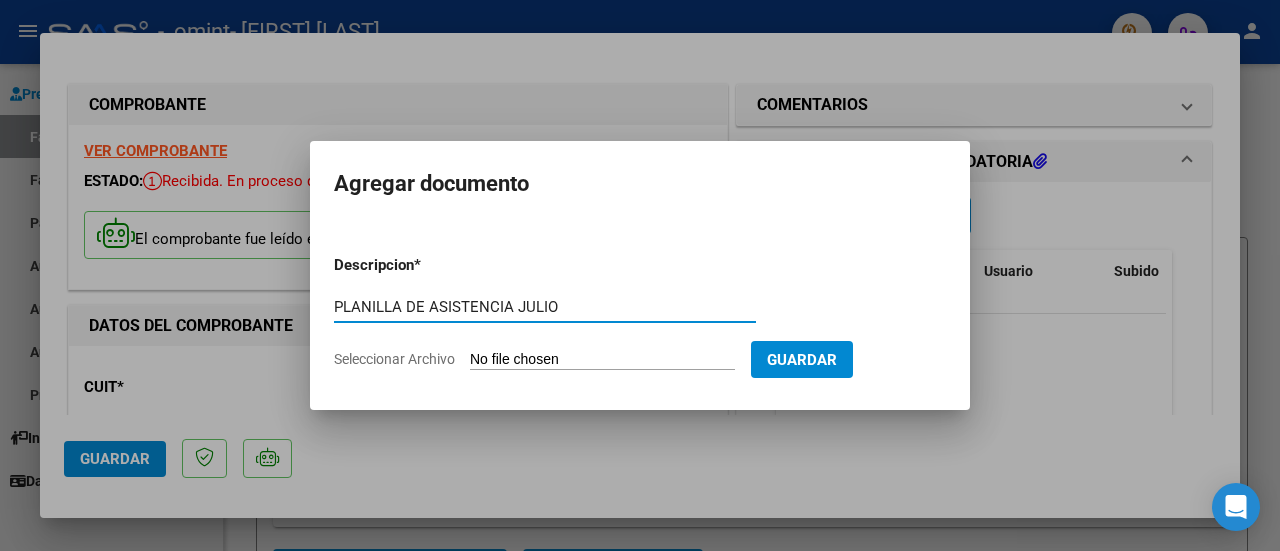 type on "PLANILLA DE ASISTENCIA JULIO" 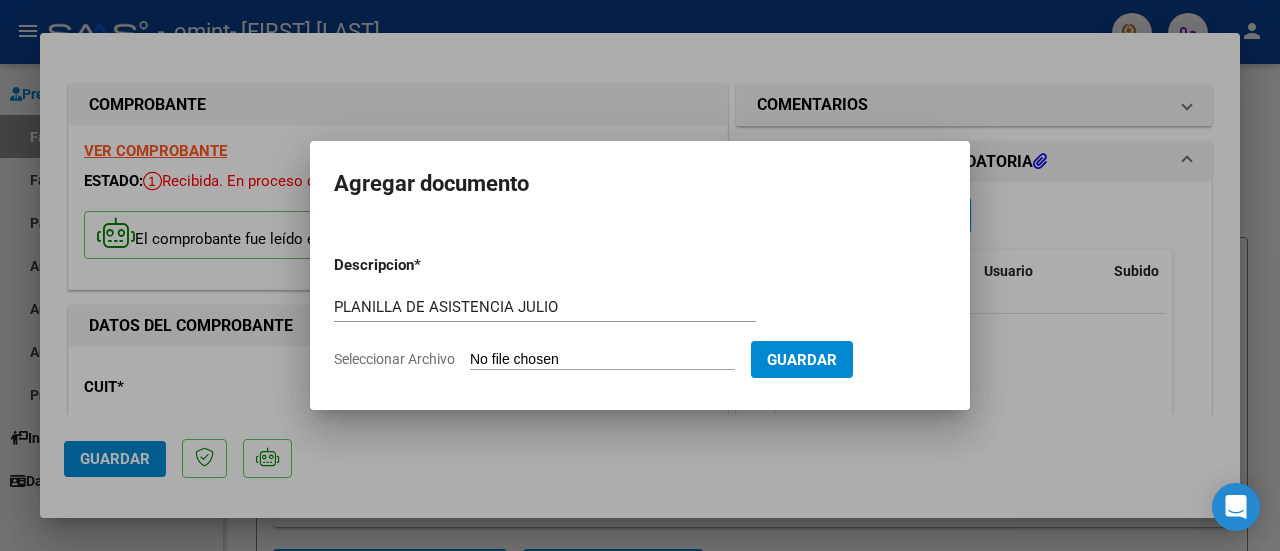 click on "Seleccionar Archivo" at bounding box center (602, 360) 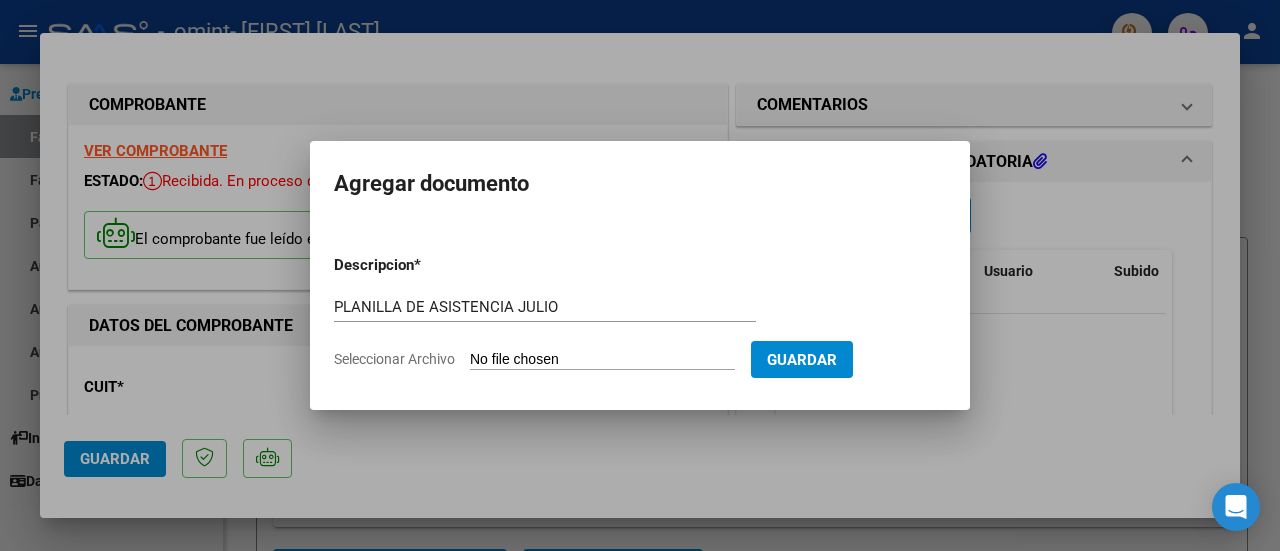 type on "C:\fakepath\[FILENAME].pdf" 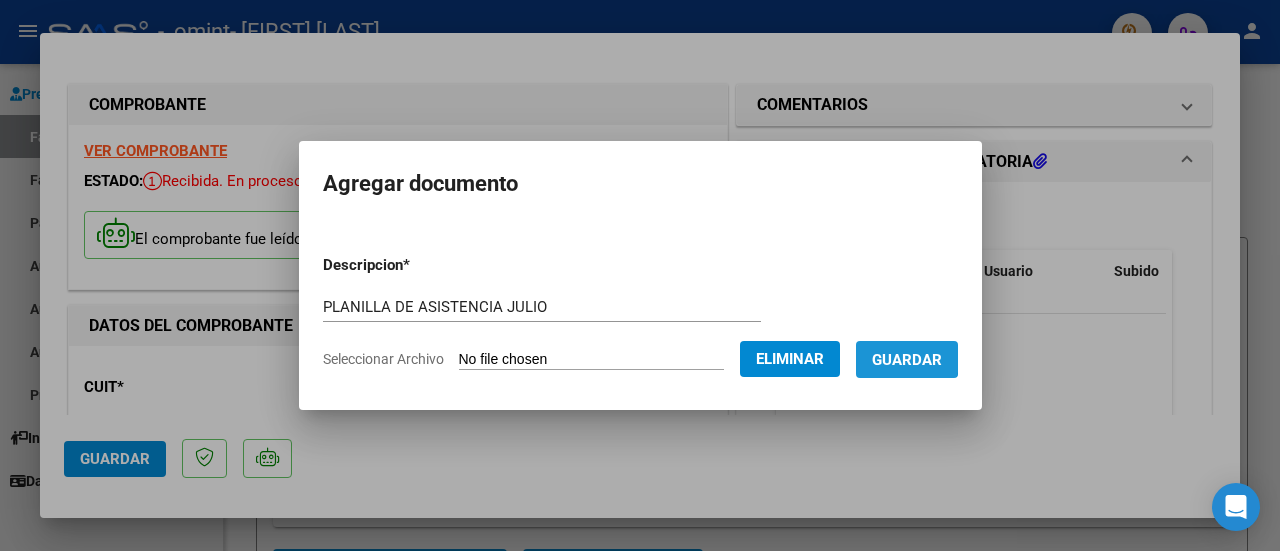 click on "Guardar" at bounding box center [907, 360] 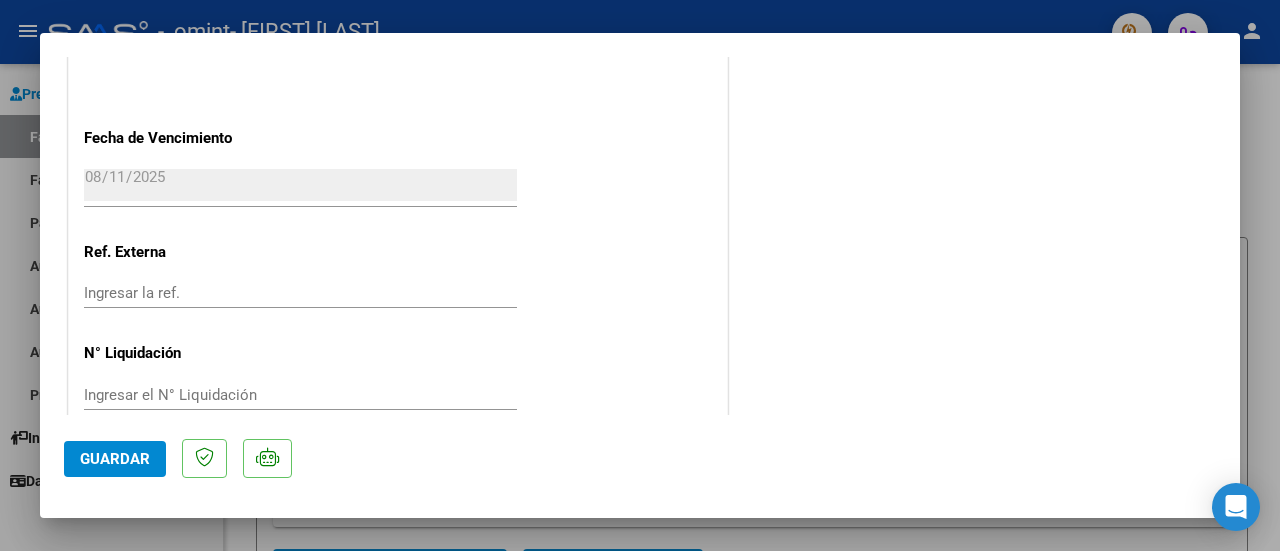 scroll, scrollTop: 1259, scrollLeft: 0, axis: vertical 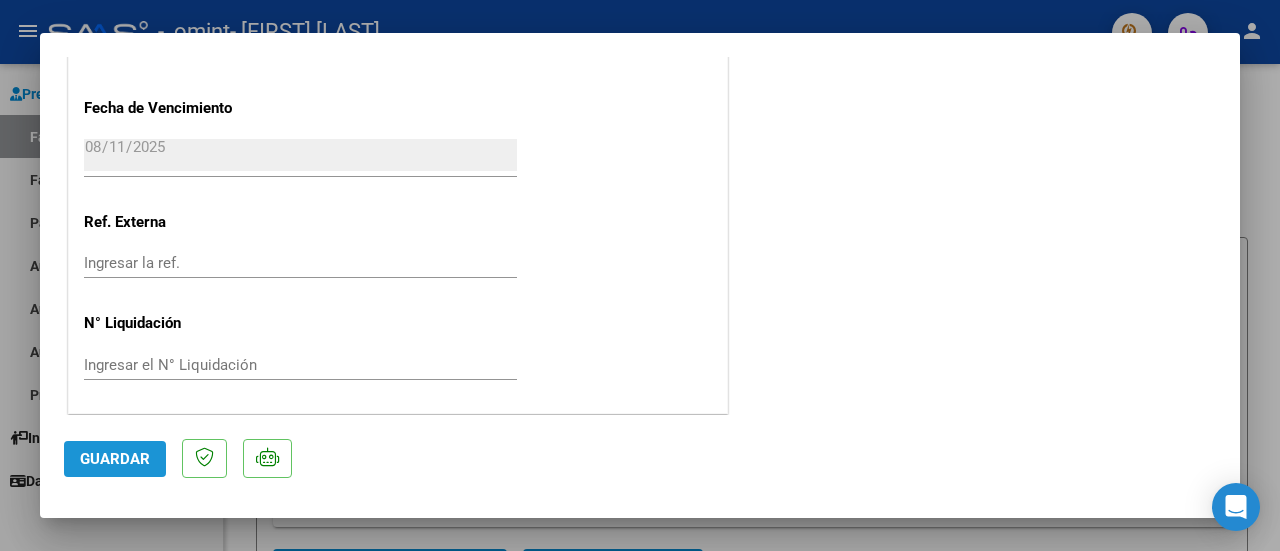 click on "Guardar" 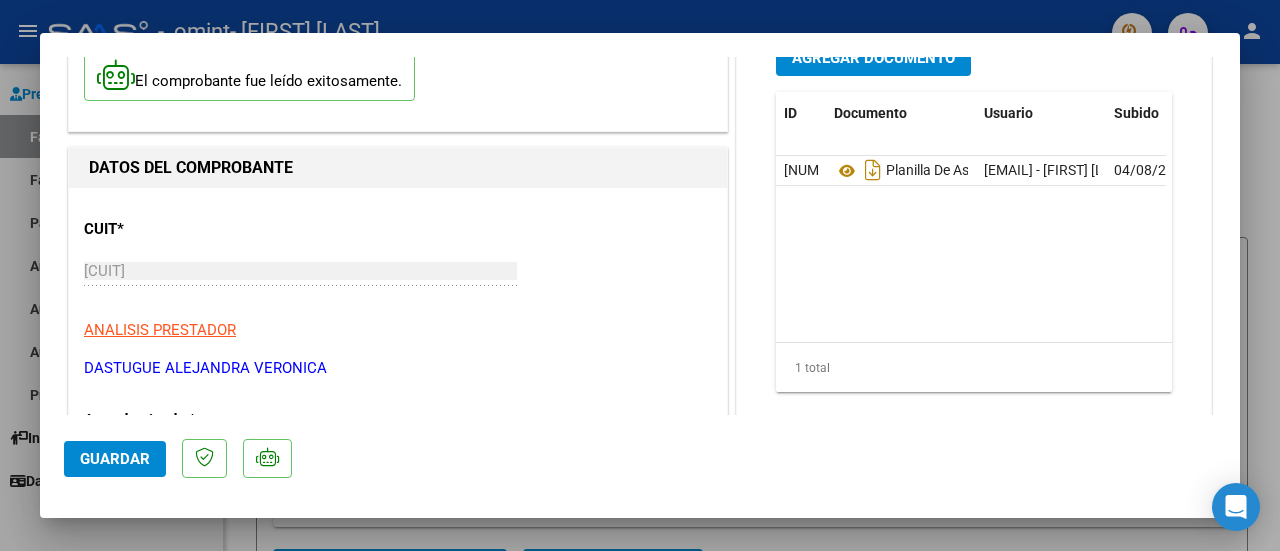 scroll, scrollTop: 94, scrollLeft: 0, axis: vertical 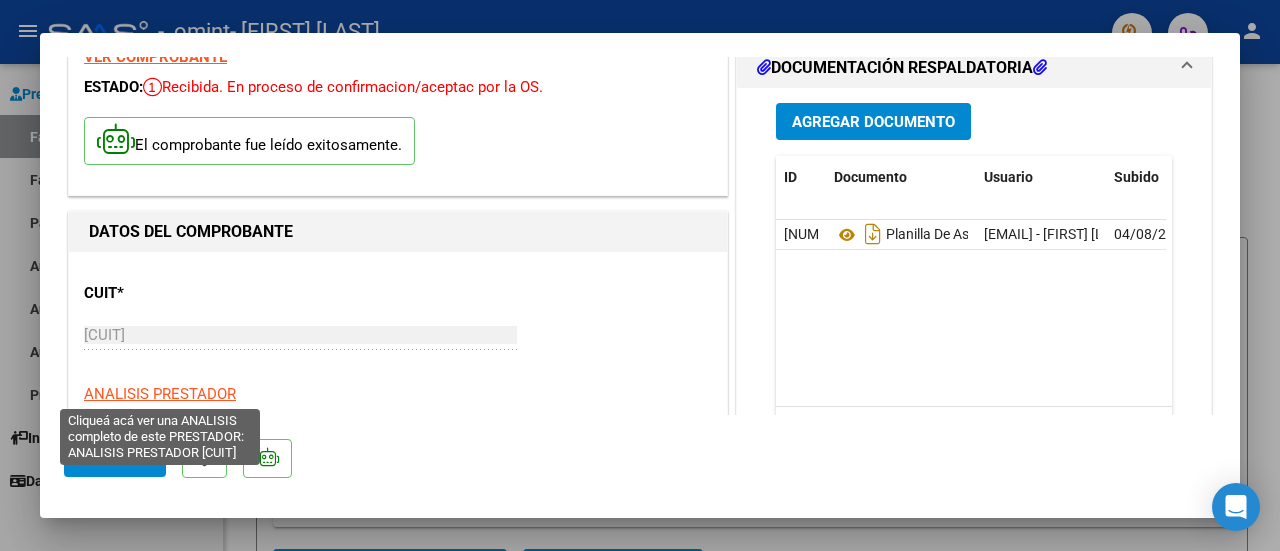 click on "ANALISIS PRESTADOR" at bounding box center [160, 394] 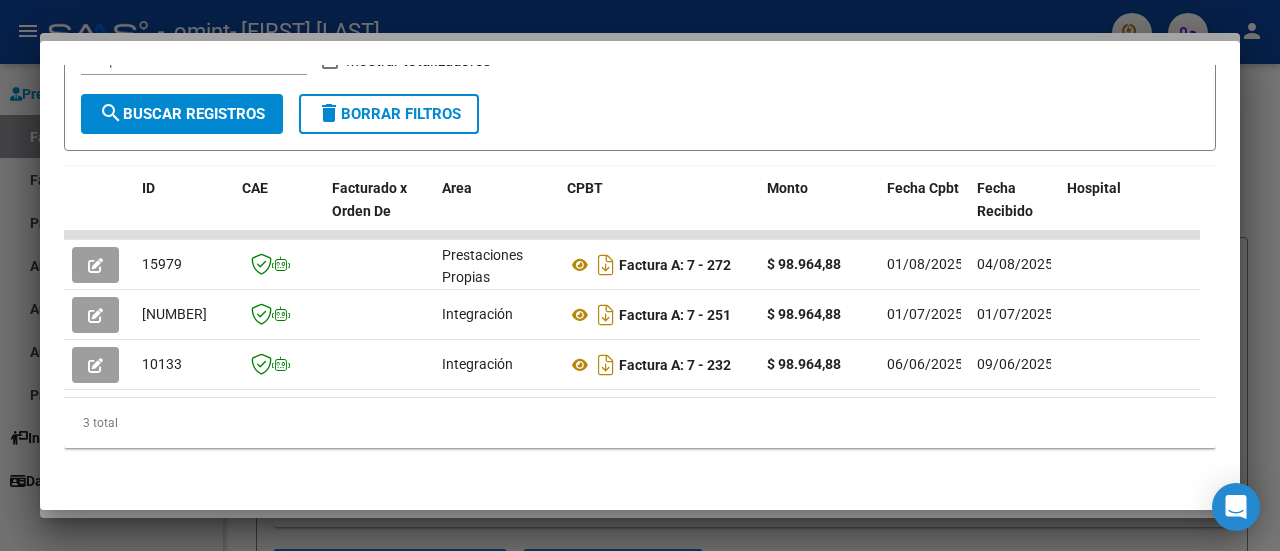 scroll, scrollTop: 384, scrollLeft: 0, axis: vertical 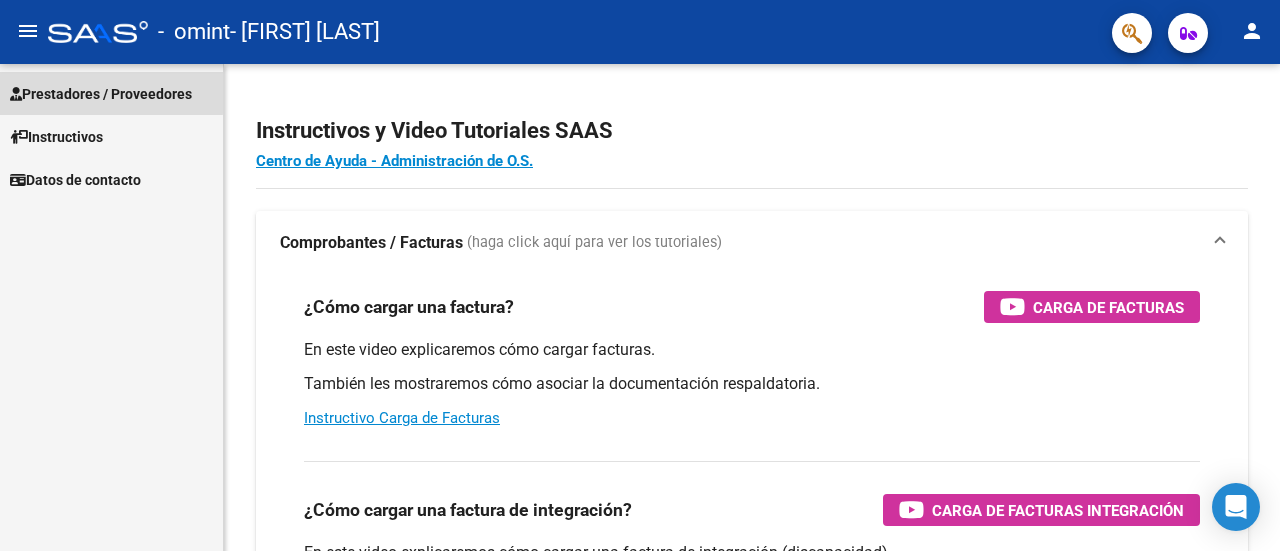 click on "Prestadores / Proveedores" at bounding box center (101, 94) 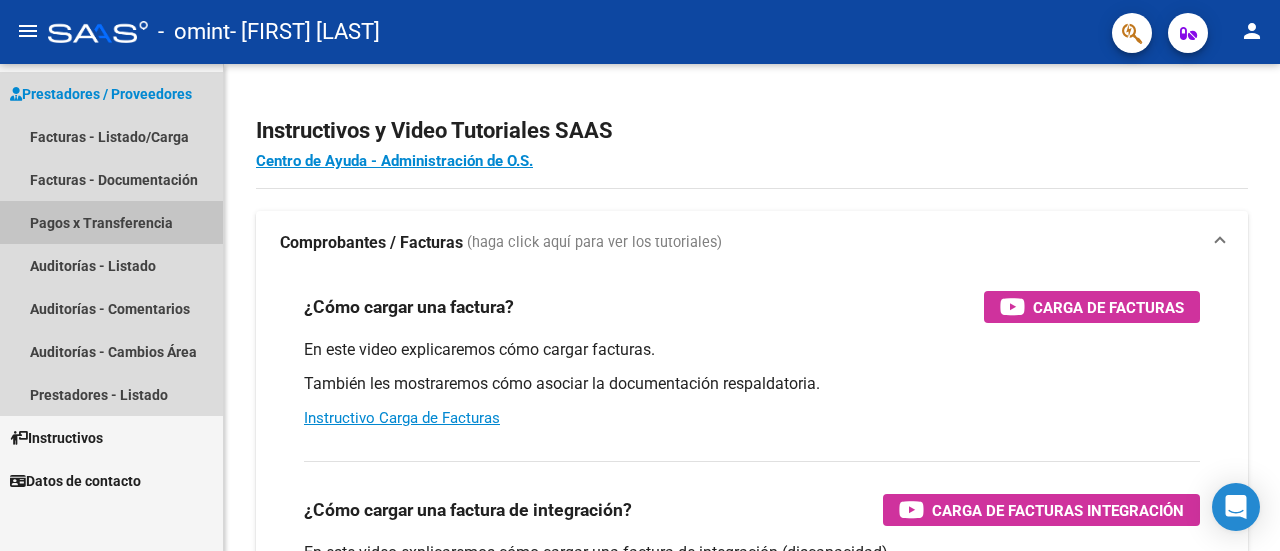 click on "Pagos x Transferencia" at bounding box center (111, 222) 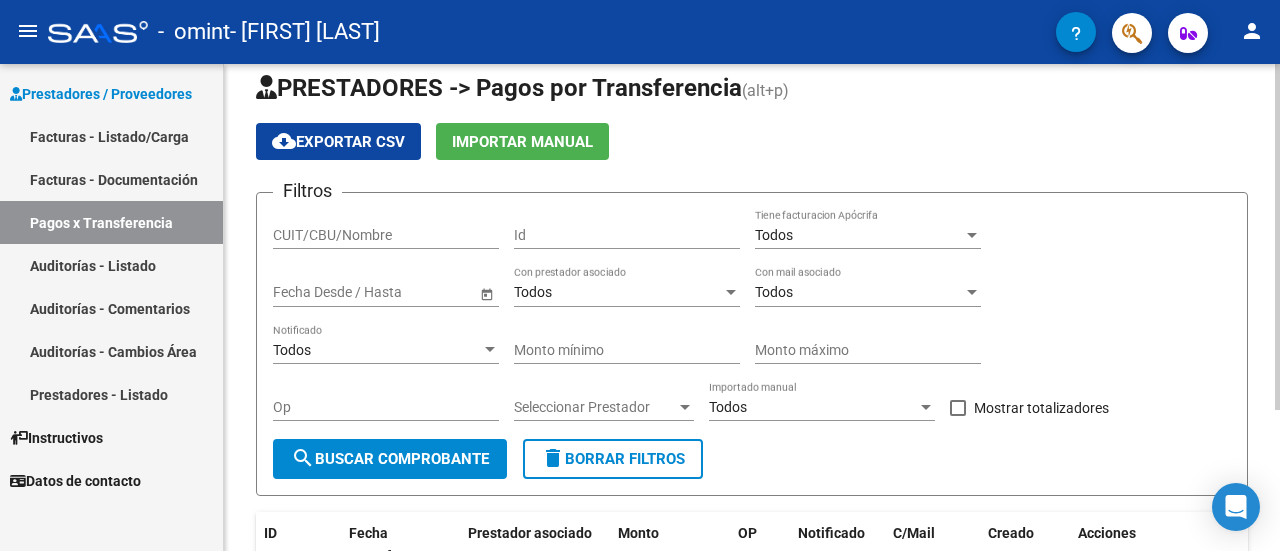 scroll, scrollTop: 0, scrollLeft: 0, axis: both 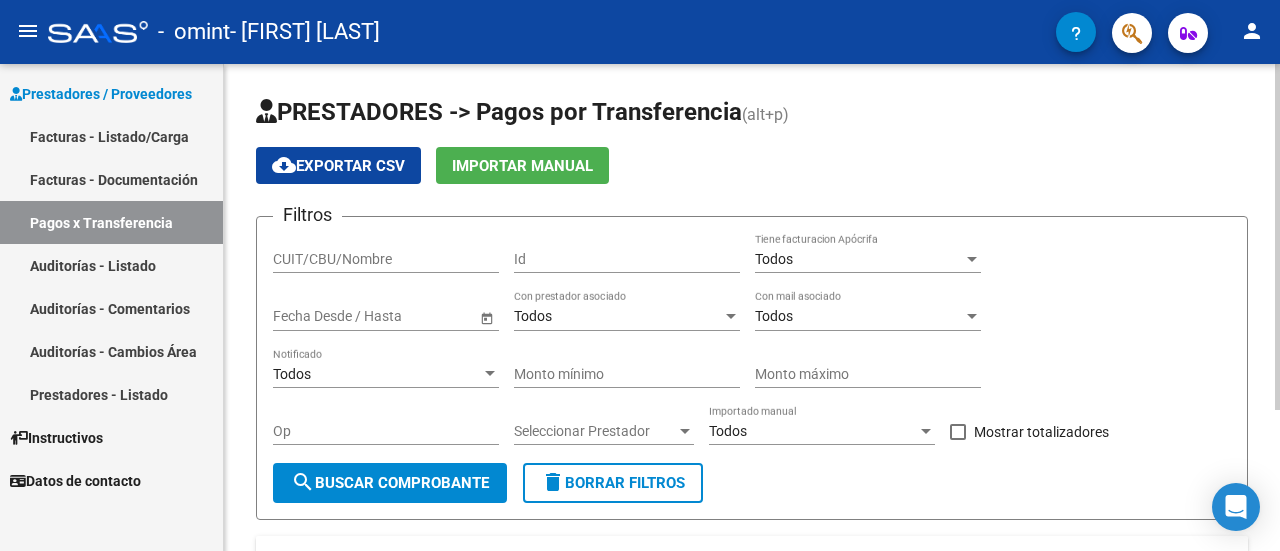 click on "PRESTADORES -> Pagos por Transferencia (alt+p) cloud_download  Exportar CSV   Importar Manual Filtros CUIT/CBU/Nombre Id Todos Tiene facturacion Apócrifa Start date – End date Fecha Desde / Hasta Todos Con prestador asociado Todos Con mail asociado Todos Notificado Monto mínimo Monto máximo Op Seleccionar Prestador Seleccionar Prestador Todos Importado manual    Mostrar totalizadores  search  Buscar Comprobante  delete  Borrar Filtros  ID Fecha Transf. Prestador asociado Monto OP Notificado C/Mail Creado Acciones No data to display  0 total   1" 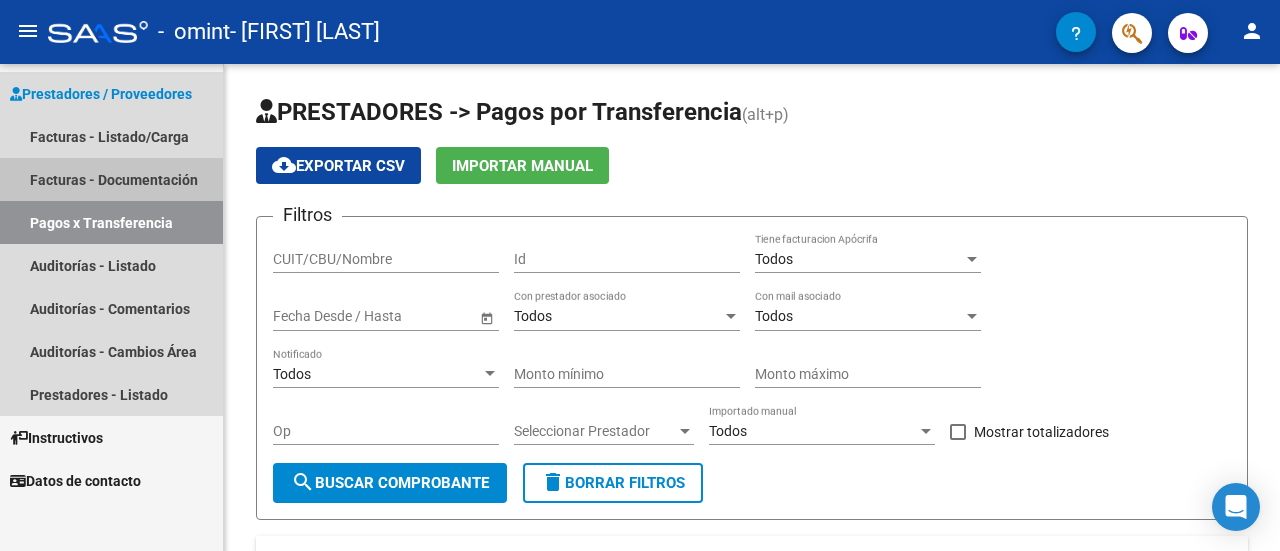 click on "Facturas - Documentación" at bounding box center [111, 179] 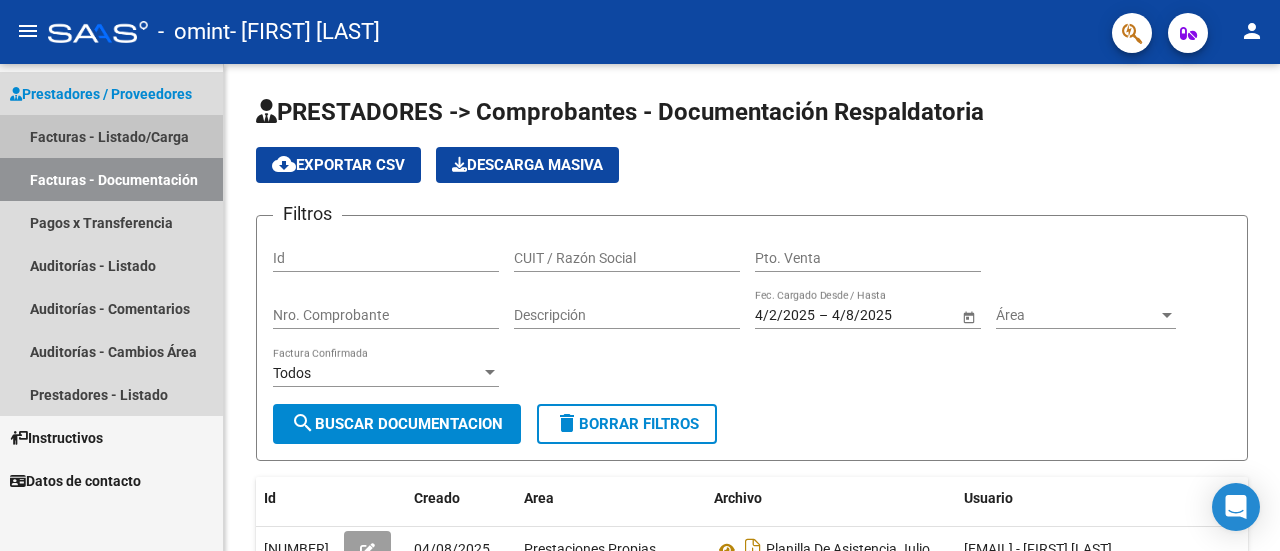 click on "Facturas - Listado/Carga" at bounding box center [111, 136] 